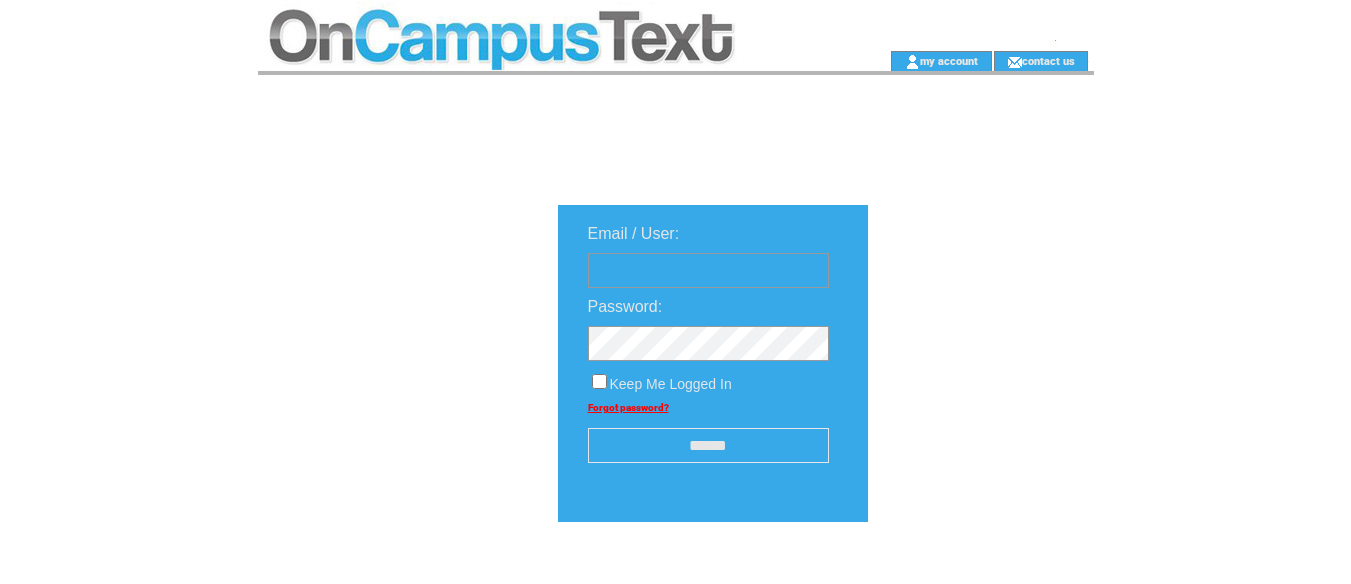 scroll, scrollTop: 0, scrollLeft: 0, axis: both 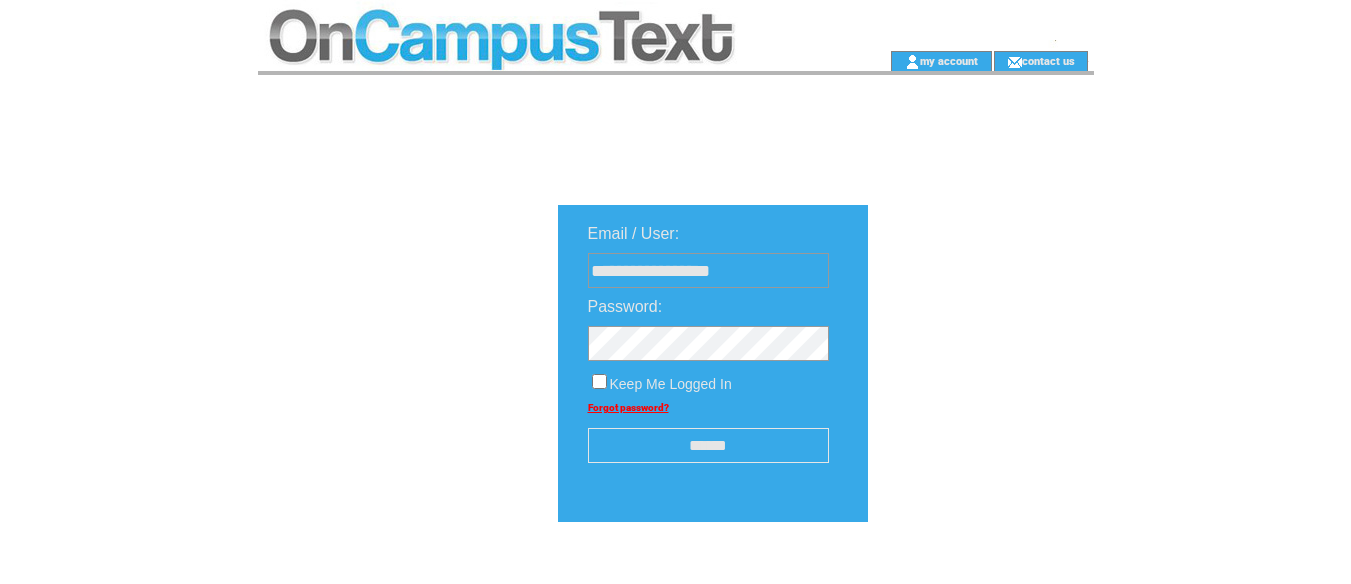 click on "******" at bounding box center (708, 445) 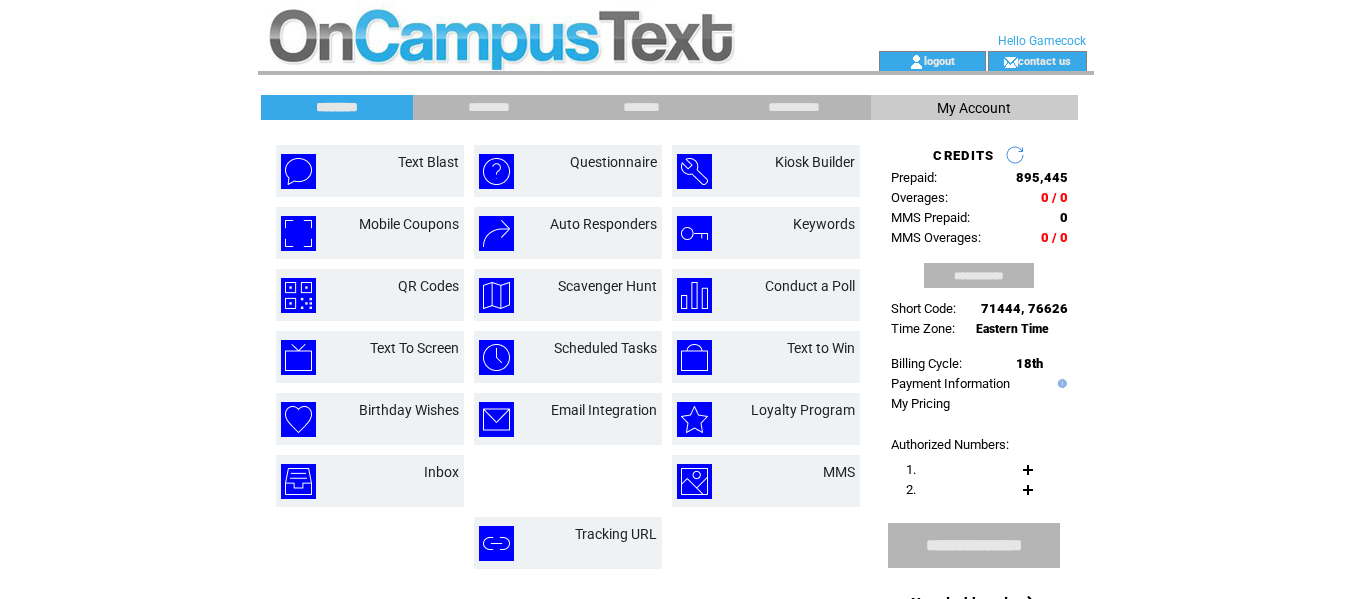scroll, scrollTop: 0, scrollLeft: 0, axis: both 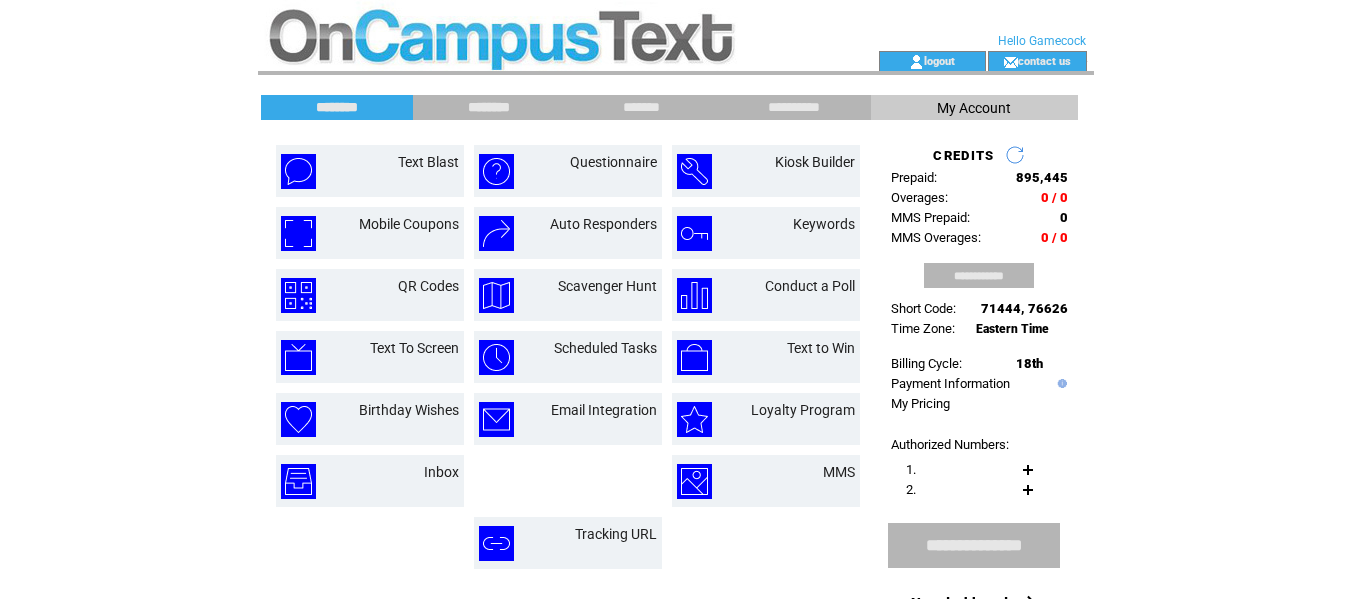 click on "********" at bounding box center [489, 107] 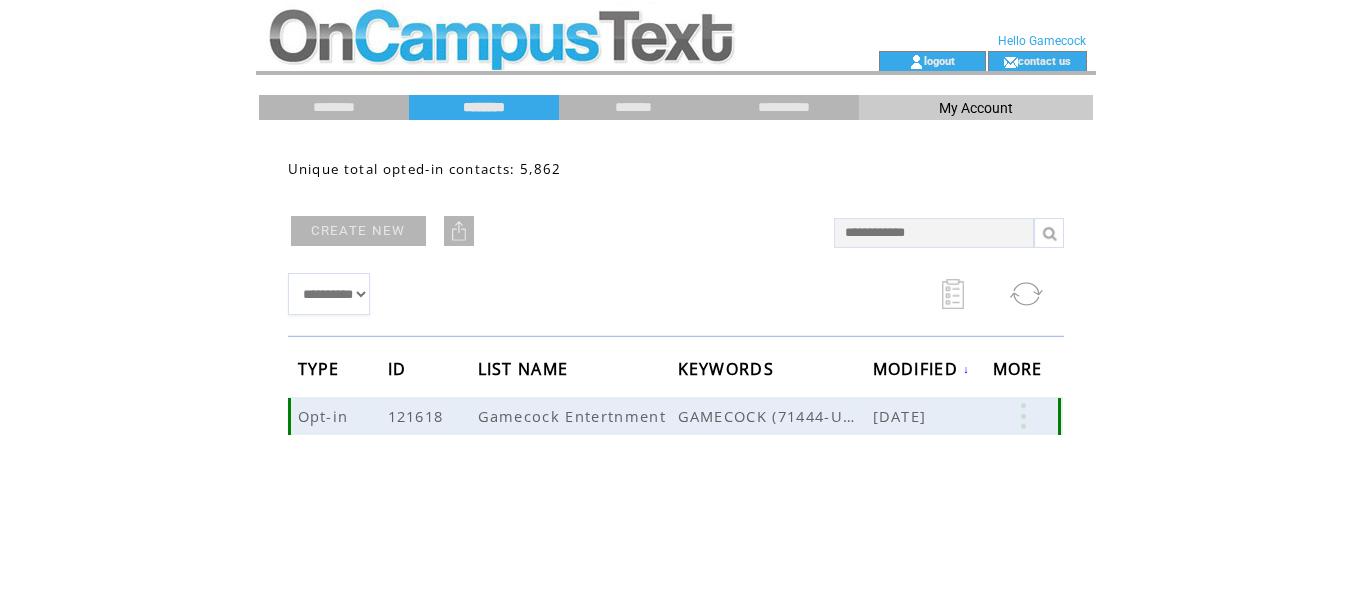 click at bounding box center (1023, 416) 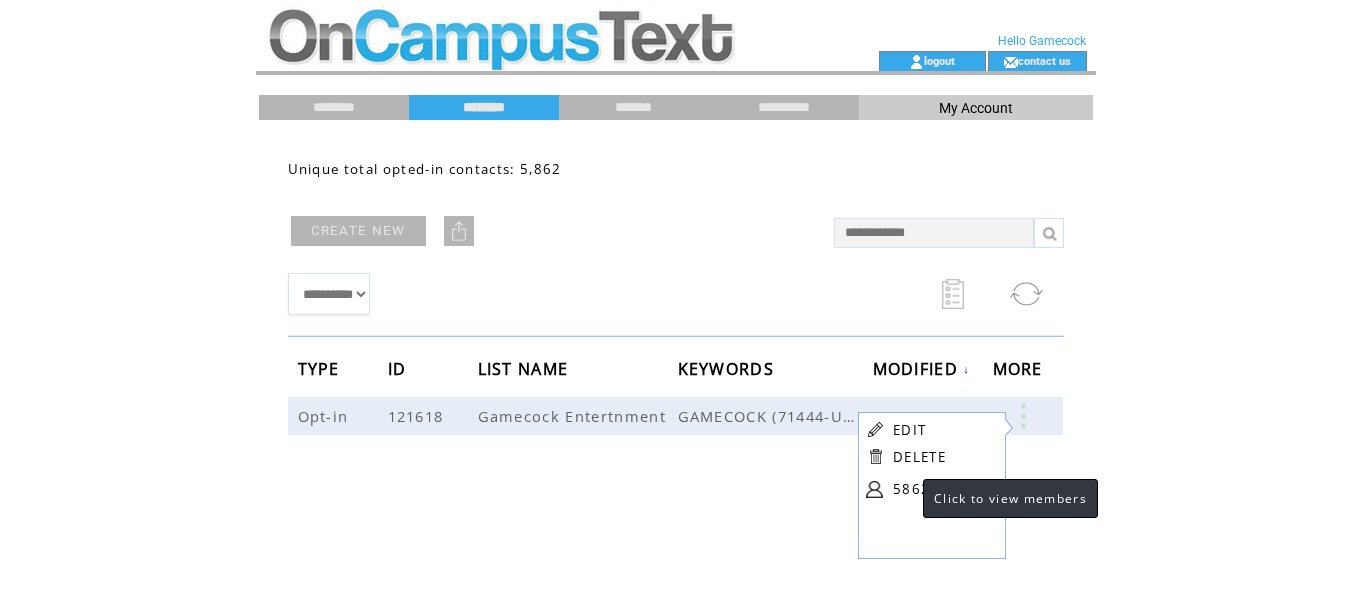 click on "5862" at bounding box center (943, 489) 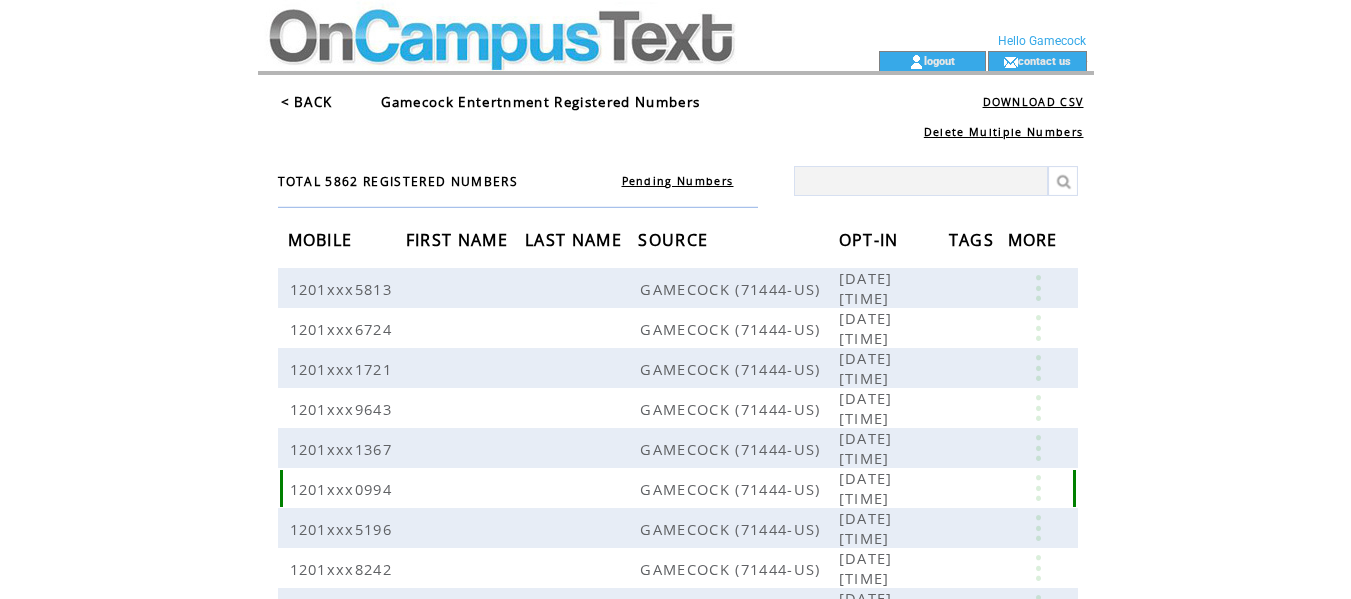 scroll, scrollTop: 0, scrollLeft: 0, axis: both 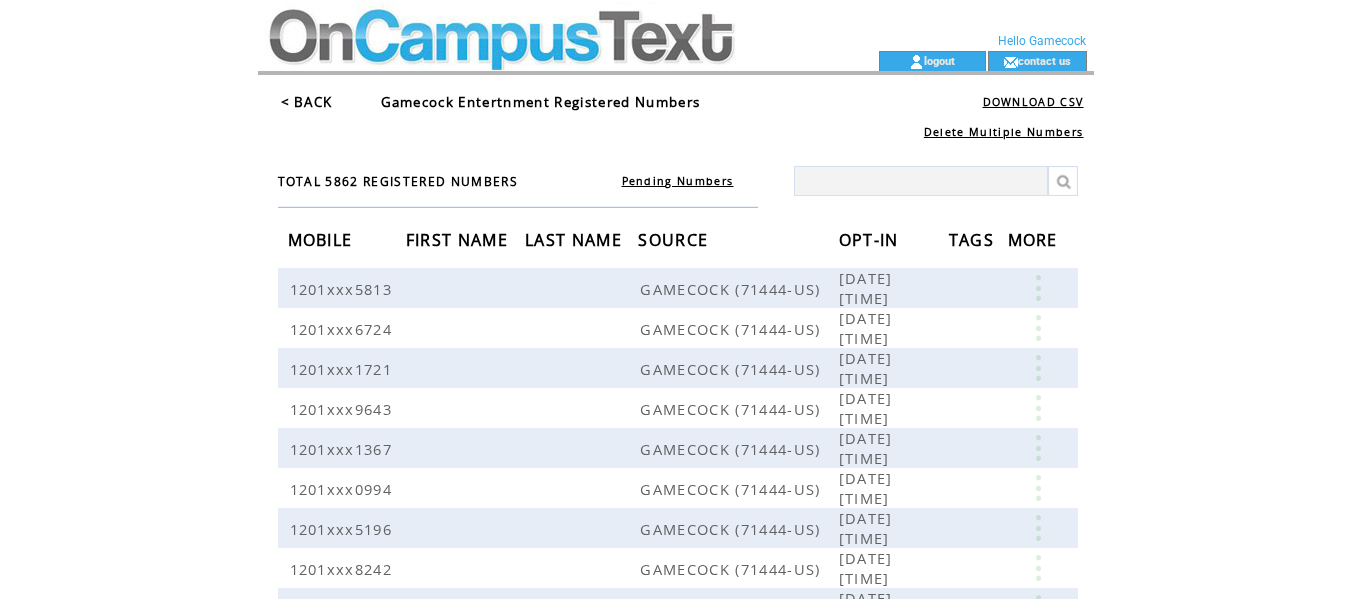 click on "OPT-IN" at bounding box center (871, 242) 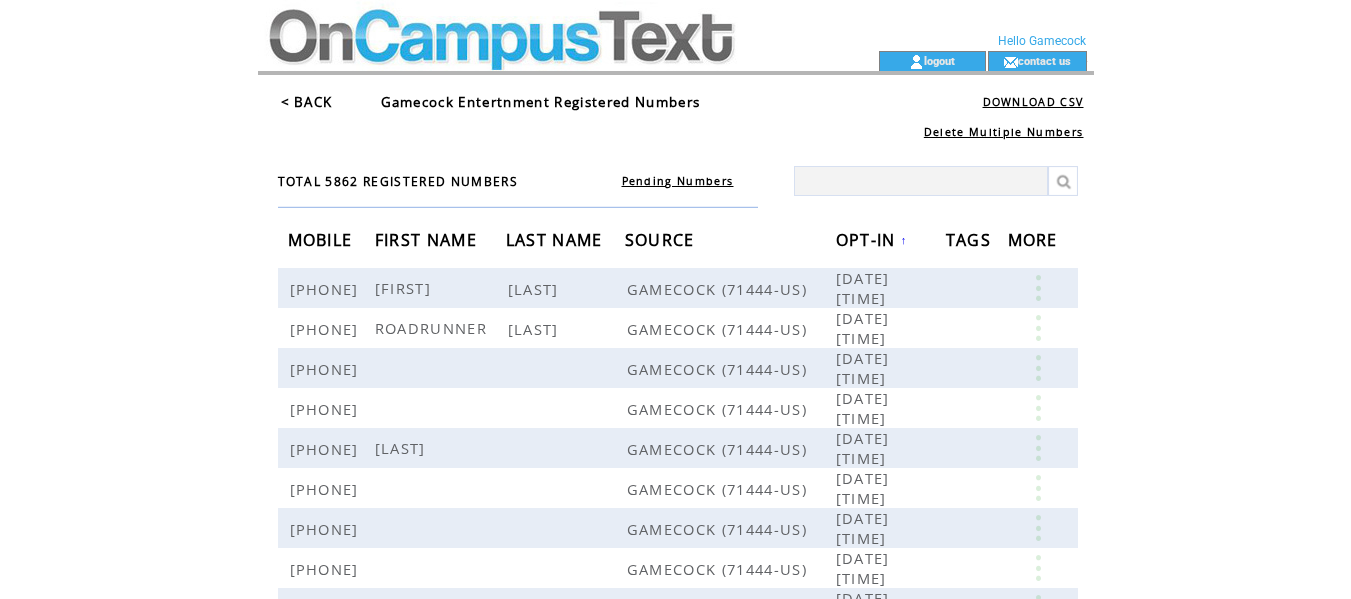 scroll, scrollTop: 0, scrollLeft: 0, axis: both 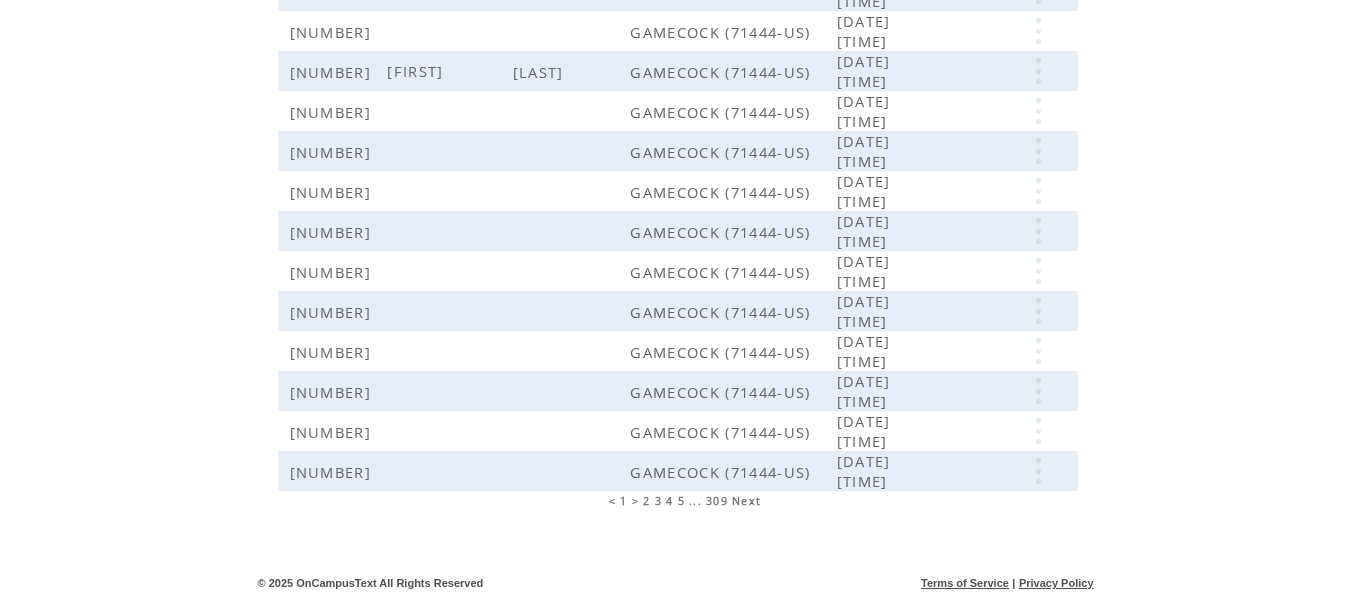 click on "2" at bounding box center [646, 501] 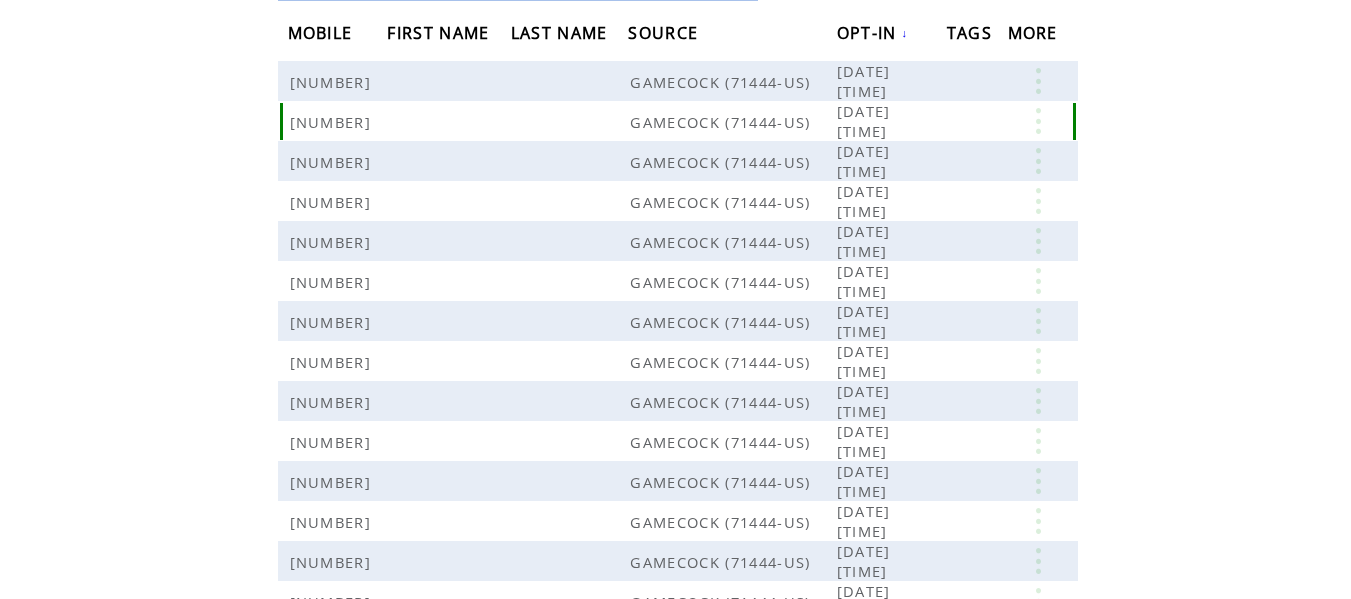 scroll, scrollTop: 0, scrollLeft: 0, axis: both 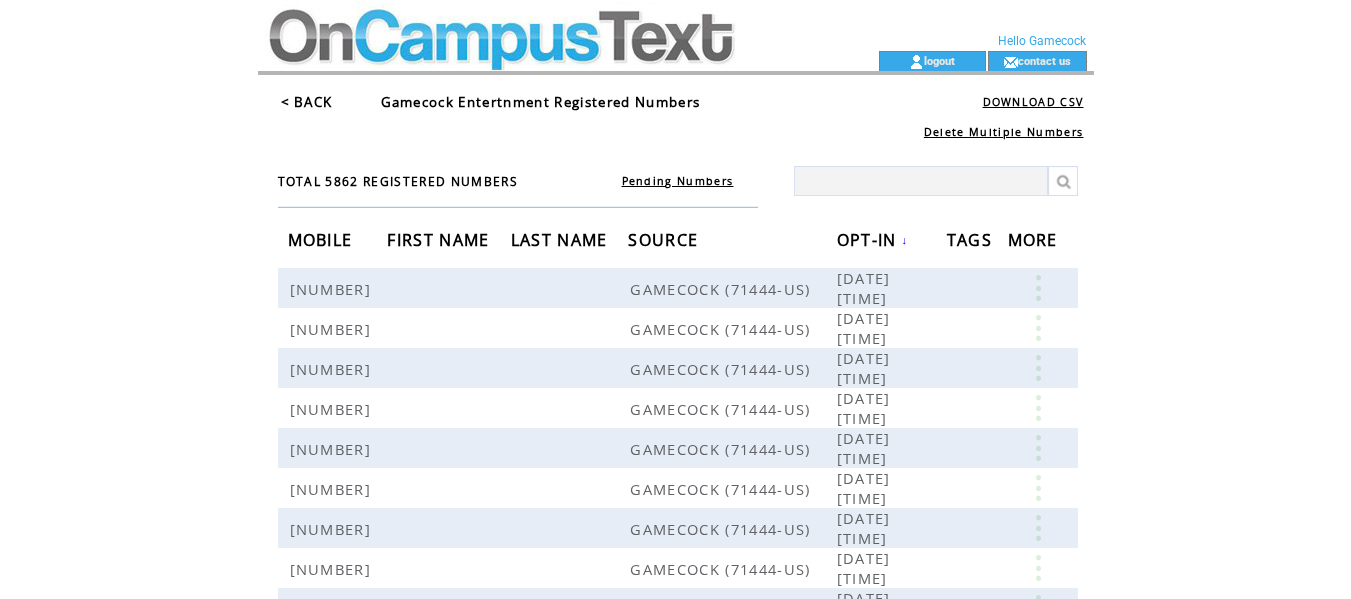 click on "OPT-IN" at bounding box center [869, 242] 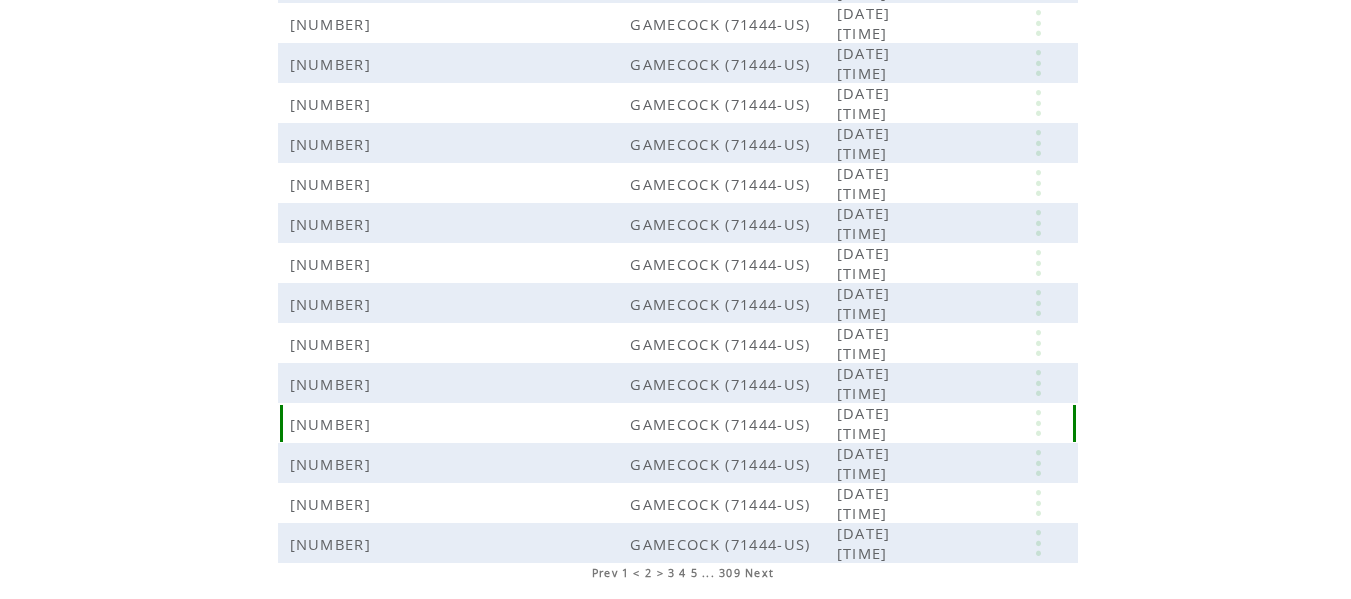 scroll, scrollTop: 500, scrollLeft: 0, axis: vertical 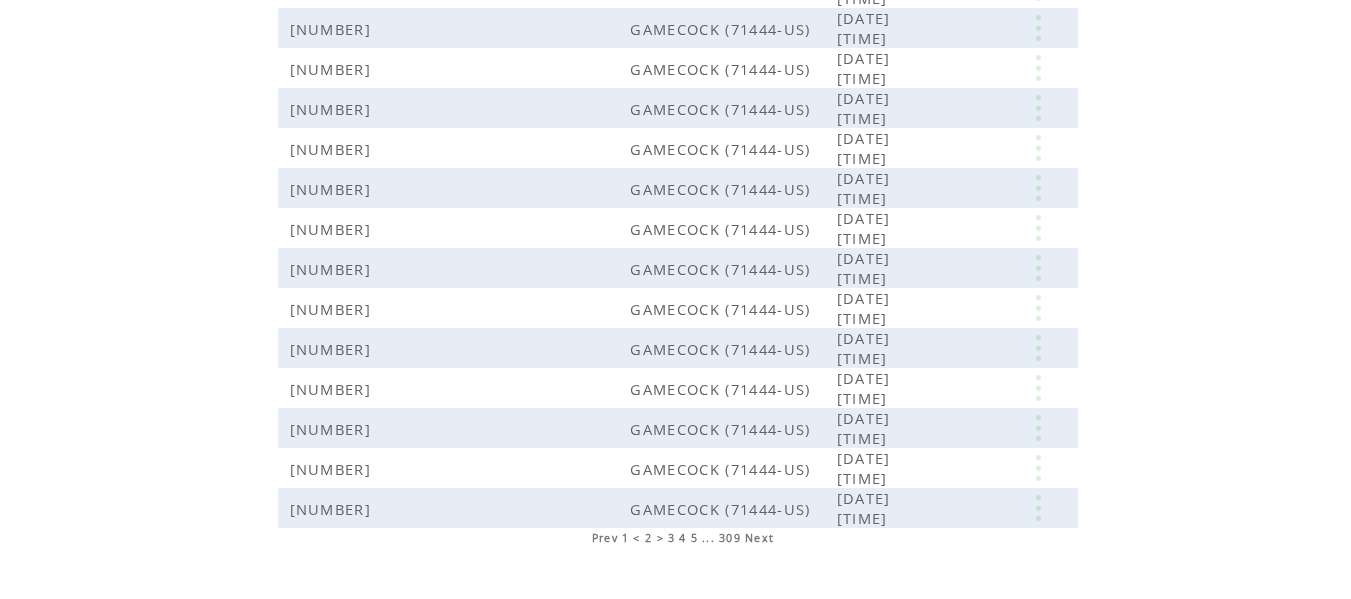 click on "1" at bounding box center [625, 538] 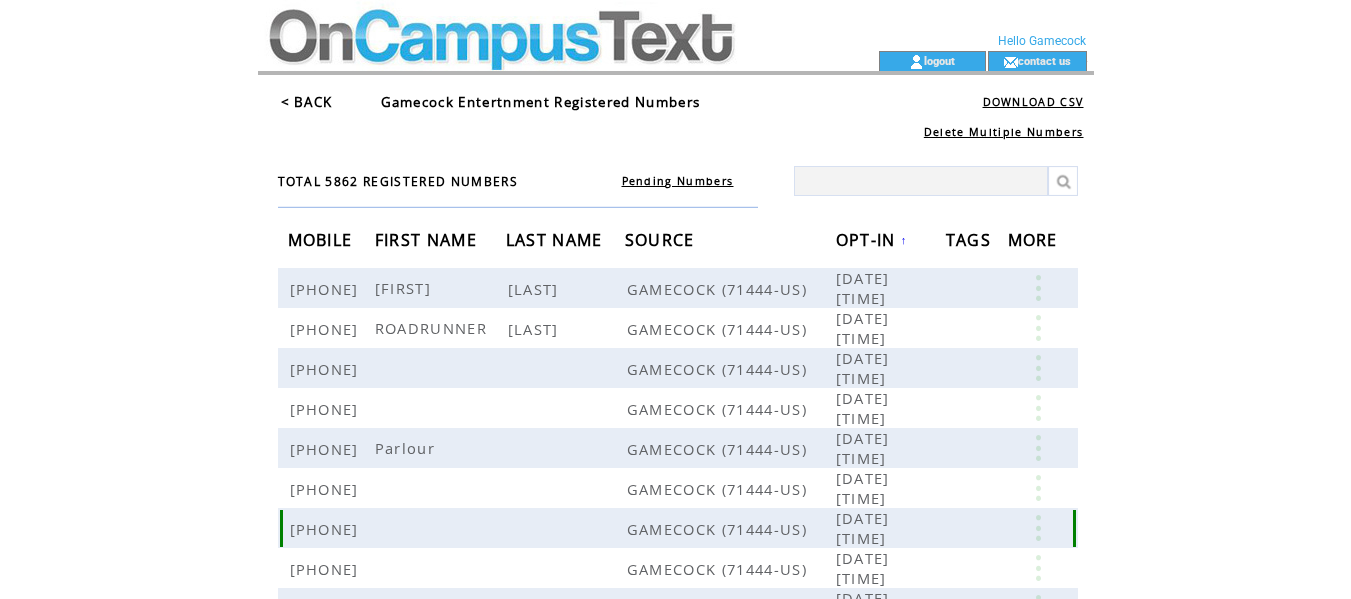 scroll, scrollTop: 0, scrollLeft: 0, axis: both 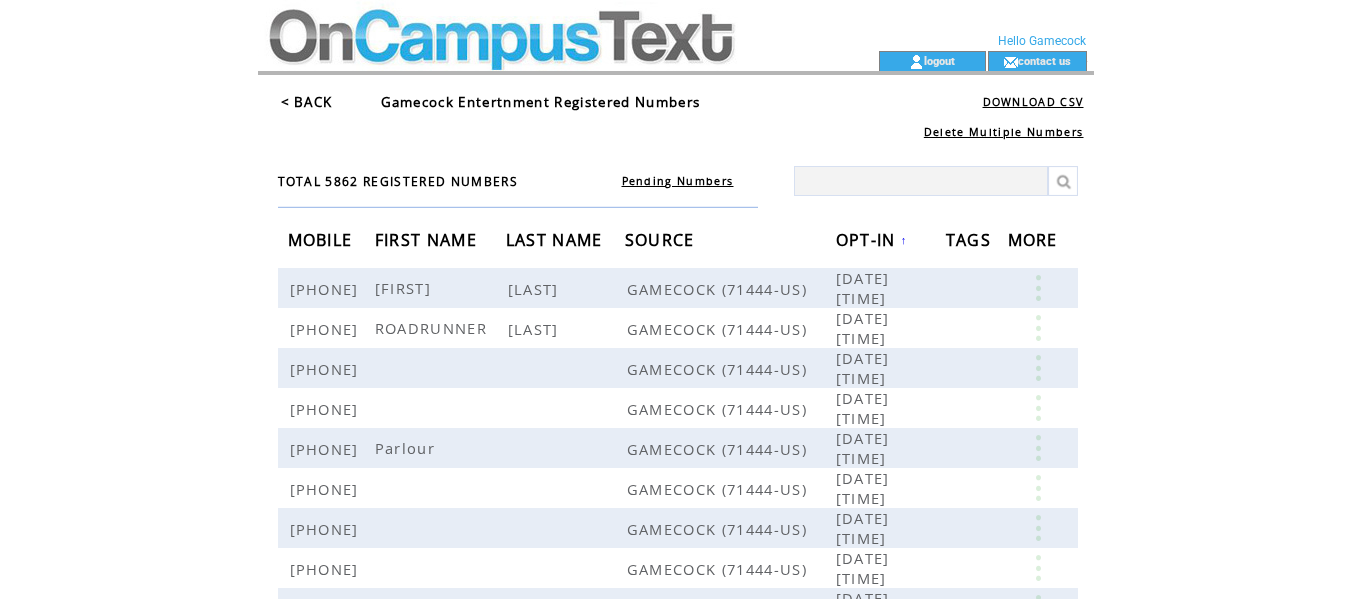 click on "< BACK" at bounding box center (307, 102) 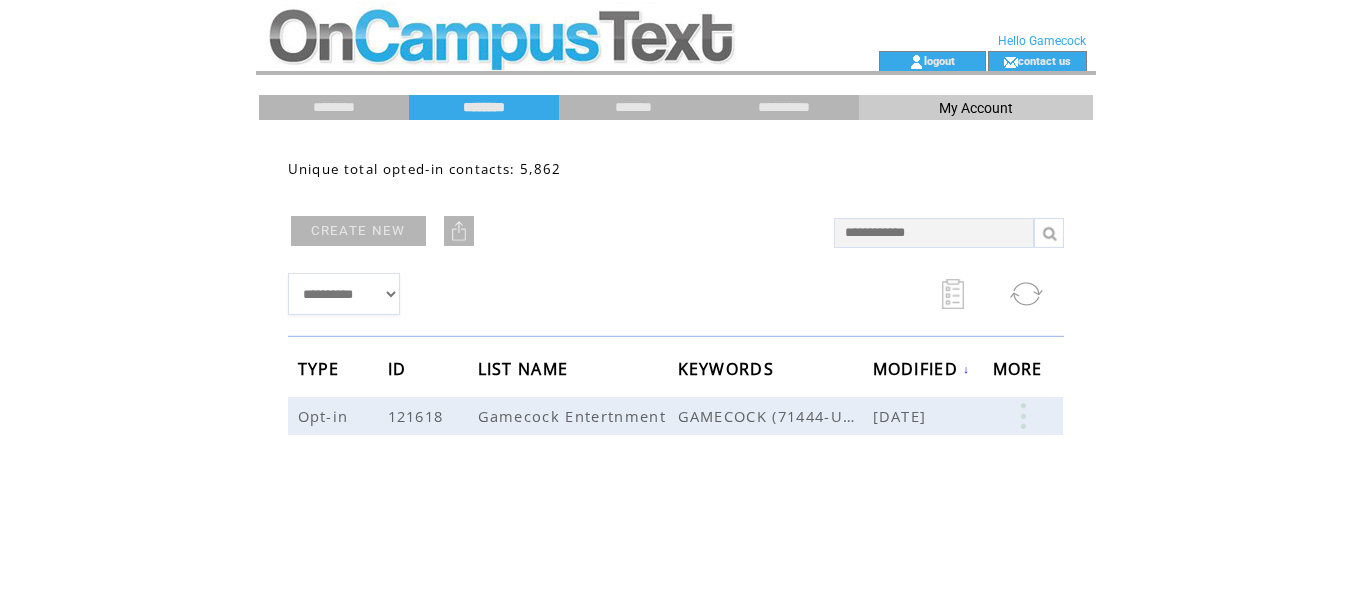 scroll, scrollTop: 0, scrollLeft: 0, axis: both 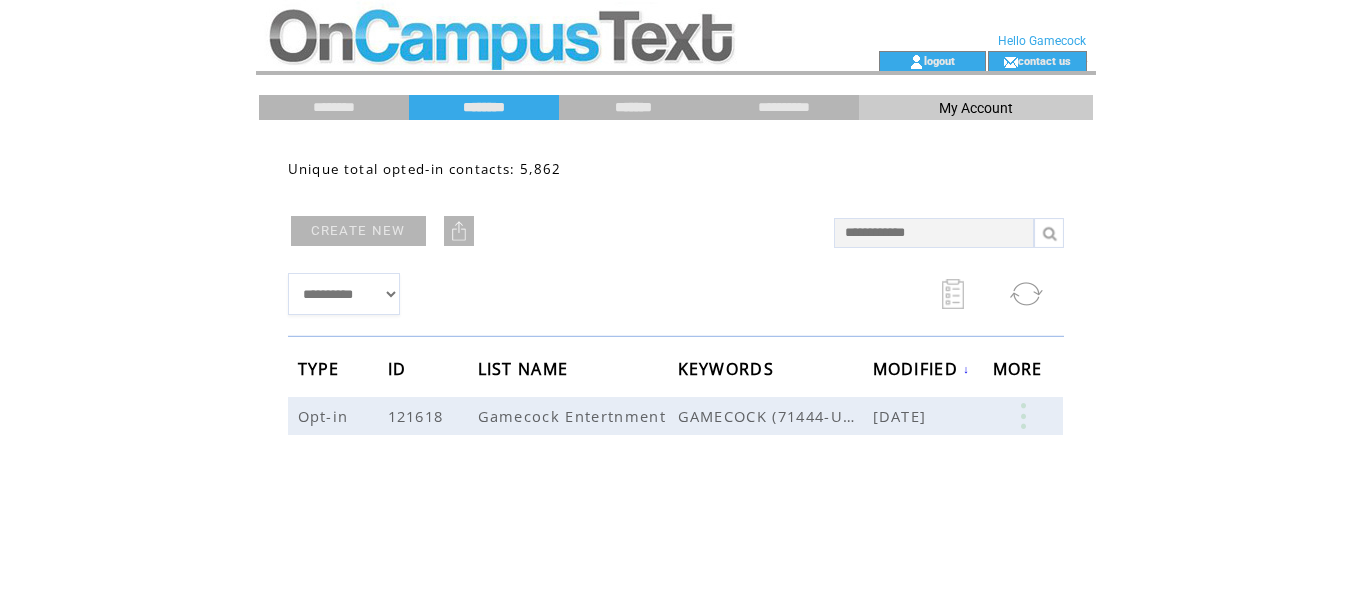 click on "*******" at bounding box center (634, 107) 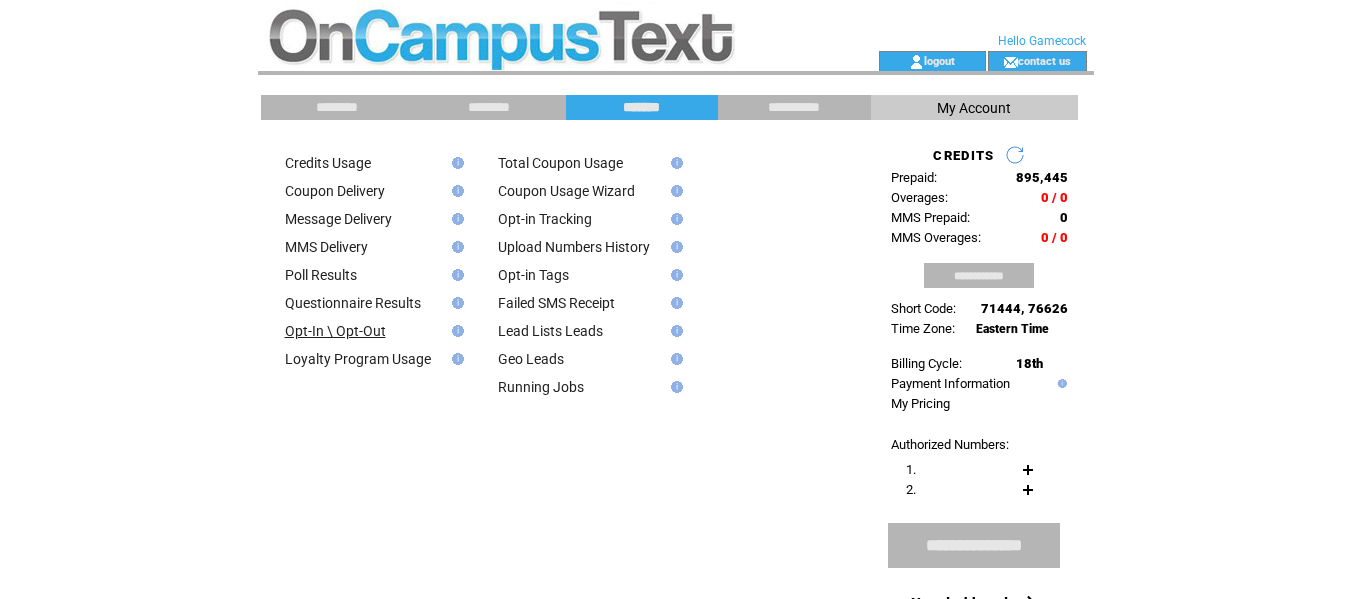 click on "Opt-In \ Opt-Out" at bounding box center (335, 331) 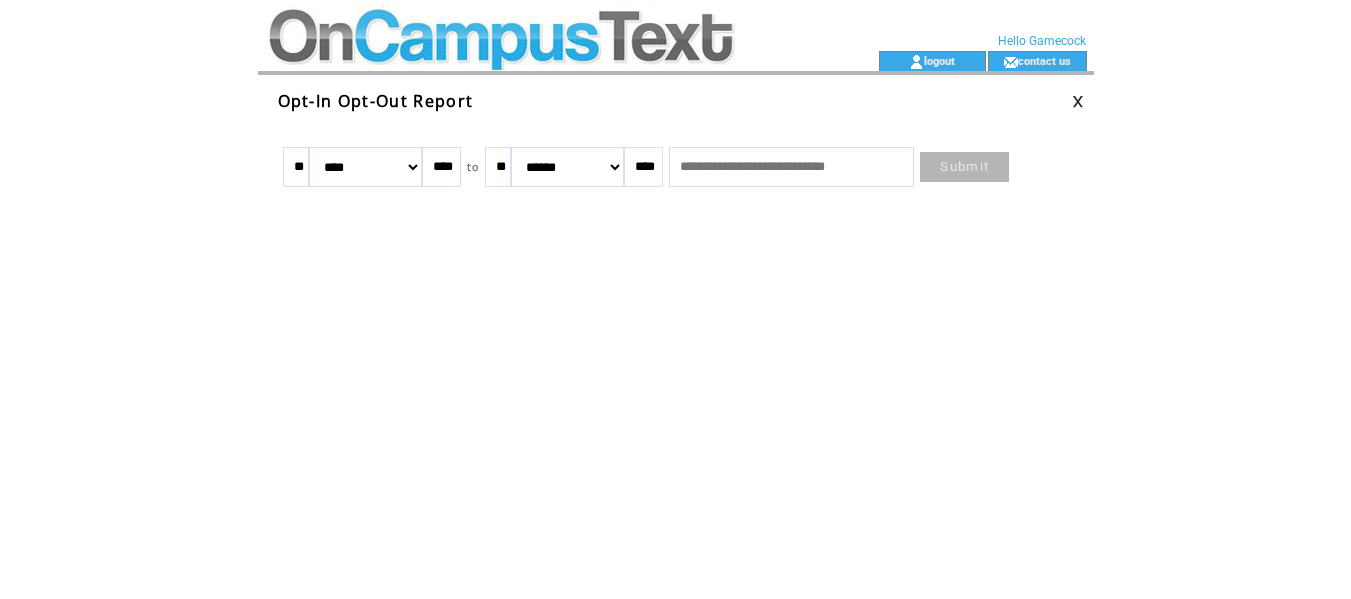 scroll, scrollTop: 0, scrollLeft: 0, axis: both 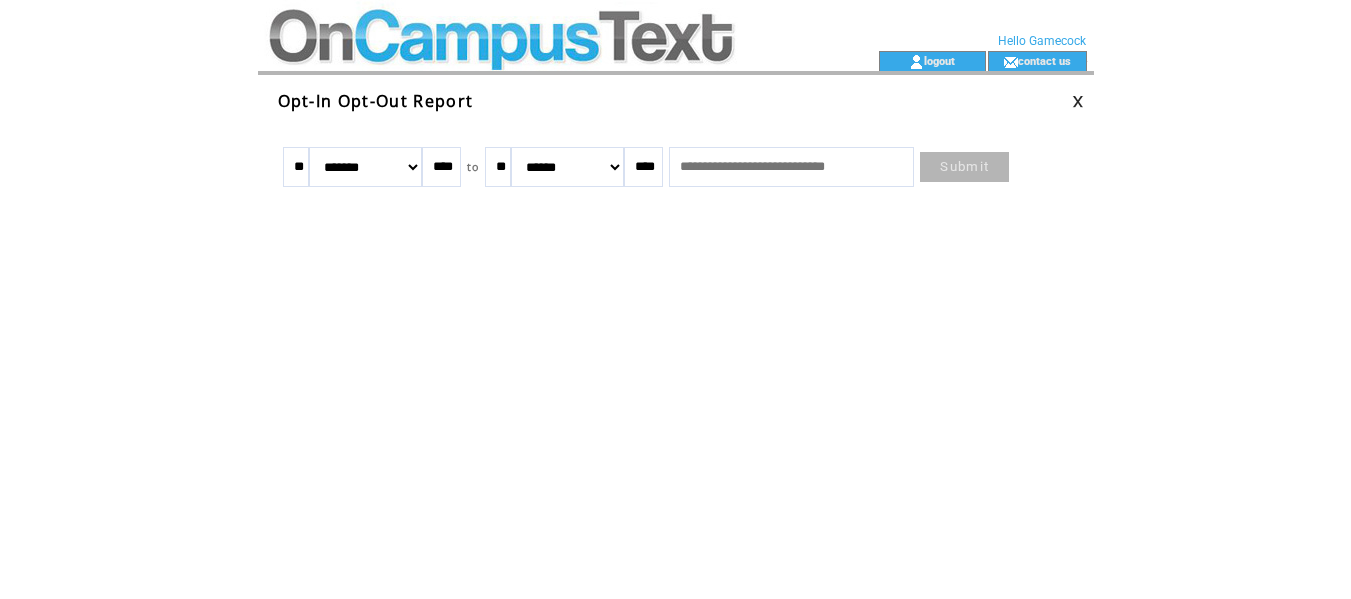 click on "Submit" at bounding box center [964, 167] 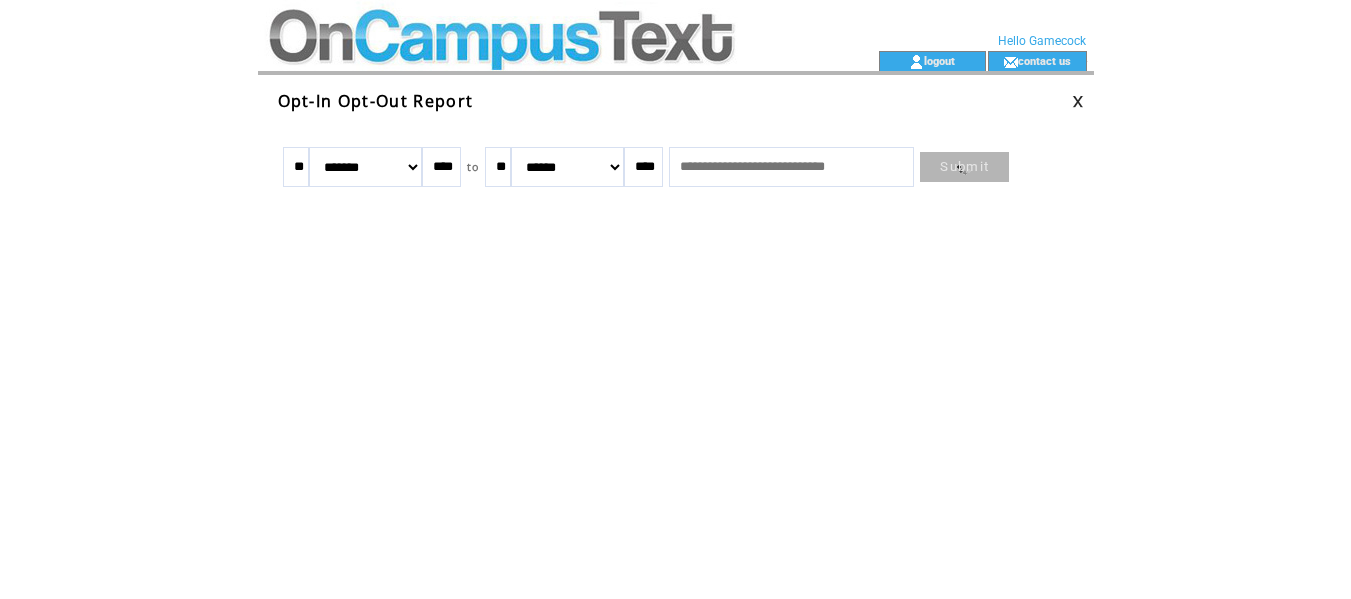 click on "** 		 ******* 		 ******** 		 ***** 		 ***** 		 *** 		 **** 		 **** 		 ****** 		 ********* 		 ******* 		 ******** 		 ******** **** to
** 		 ******* 		 ******** 		 ***** 		 ***** 		 *** 		 **** 		 **** 		 ****** 		 ********* 		 ******* 		 ******** 		 ******** **** Submit" at bounding box center (686, 172) 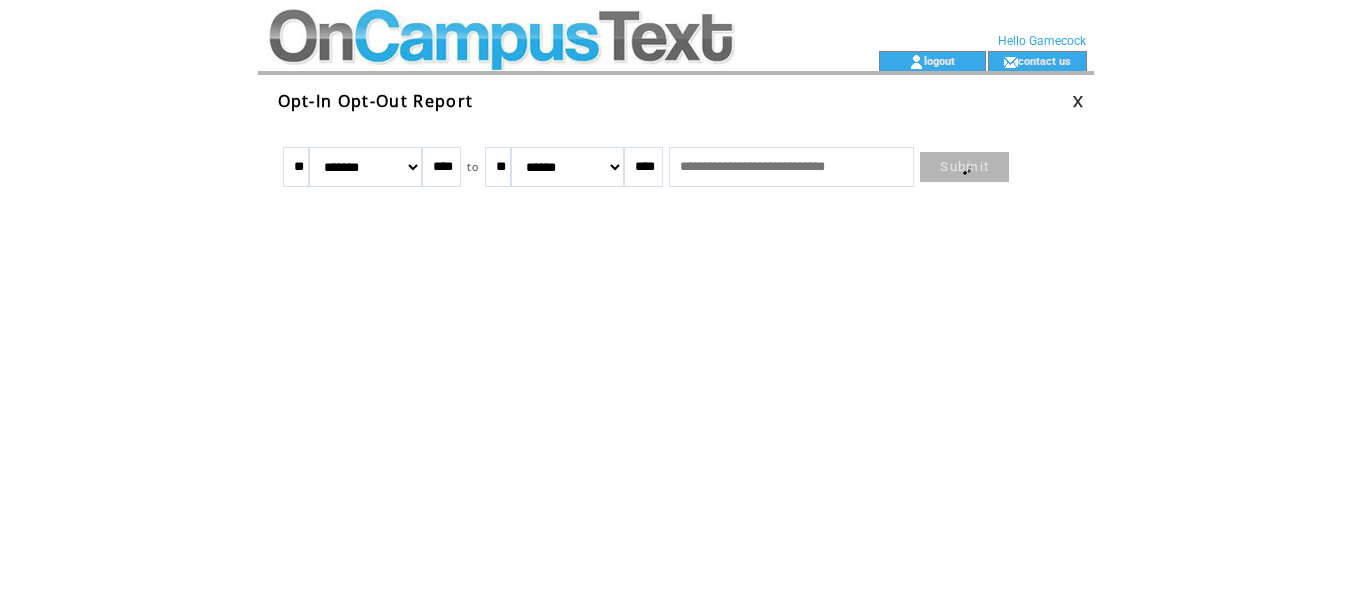 click on "******* 		 ******** 		 ***** 		 ***** 		 *** 		 **** 		 **** 		 ****** 		 ********* 		 ******* 		 ******** 		 ********" at bounding box center (365, 167) 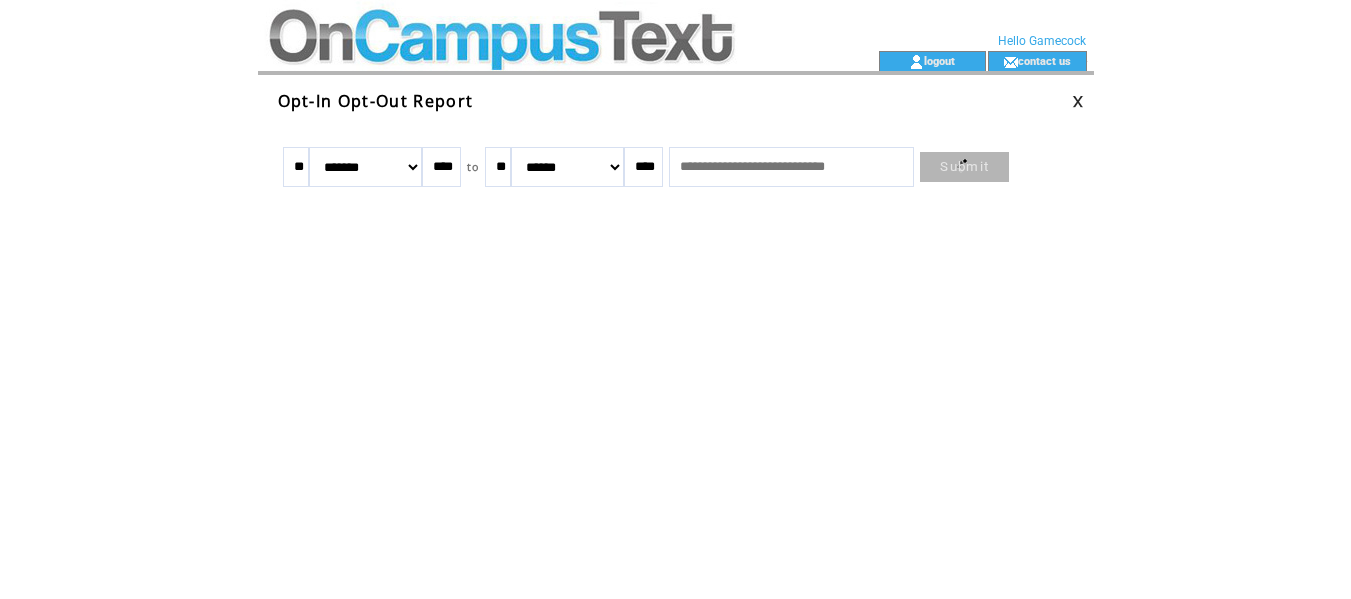 select on "*" 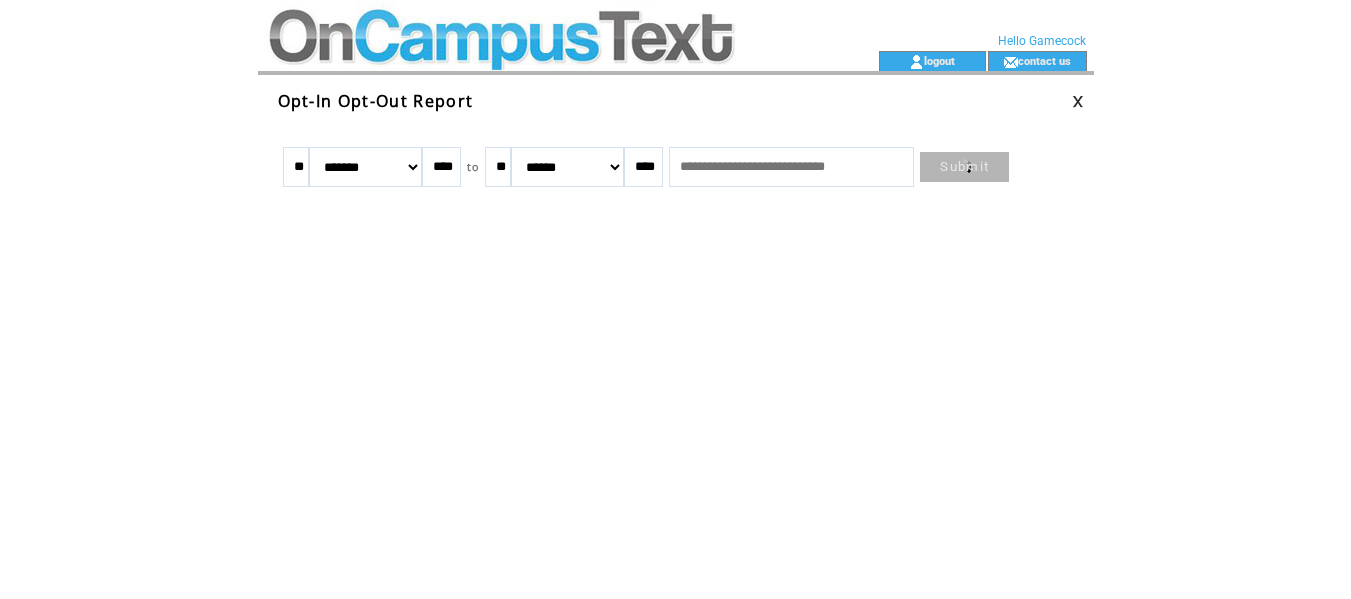 click on "******* 		 ******** 		 ***** 		 ***** 		 *** 		 **** 		 **** 		 ****** 		 ********* 		 ******* 		 ******** 		 ********" at bounding box center (365, 167) 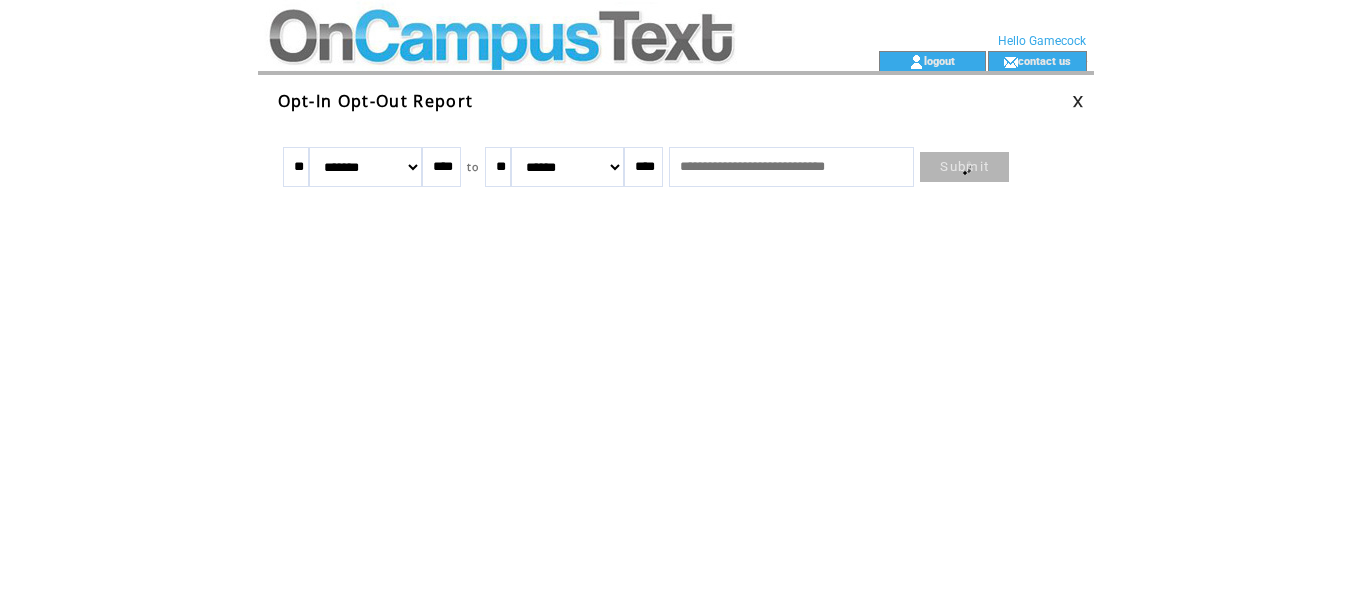 click on "Submit" at bounding box center (964, 167) 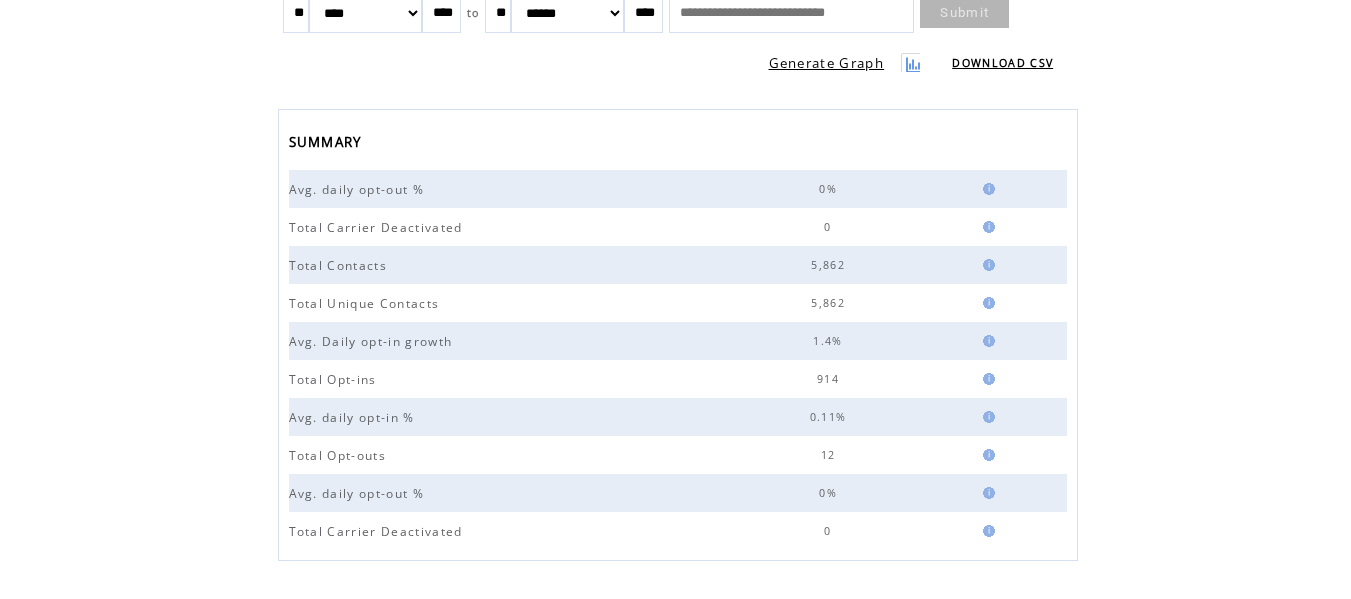 scroll, scrollTop: 0, scrollLeft: 0, axis: both 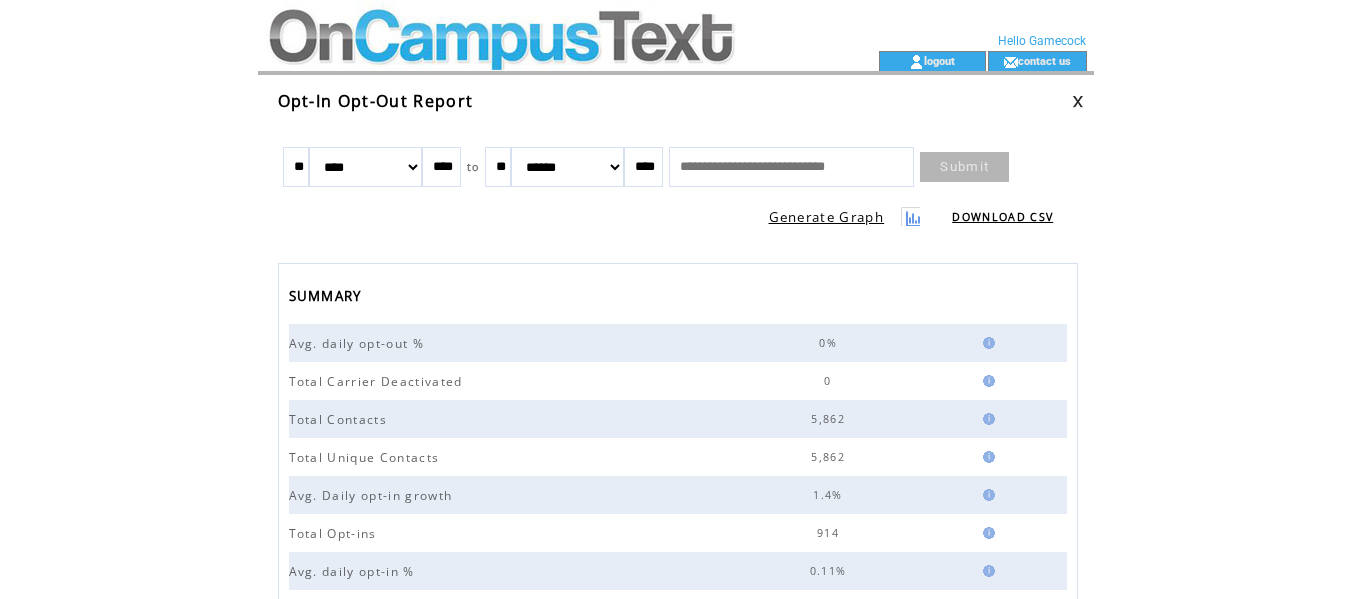 click on "******* 		 ******** 		 ***** 		 ***** 		 *** 		 **** 		 **** 		 ****** 		 ********* 		 ******* 		 ******** 		 ********" at bounding box center [365, 167] 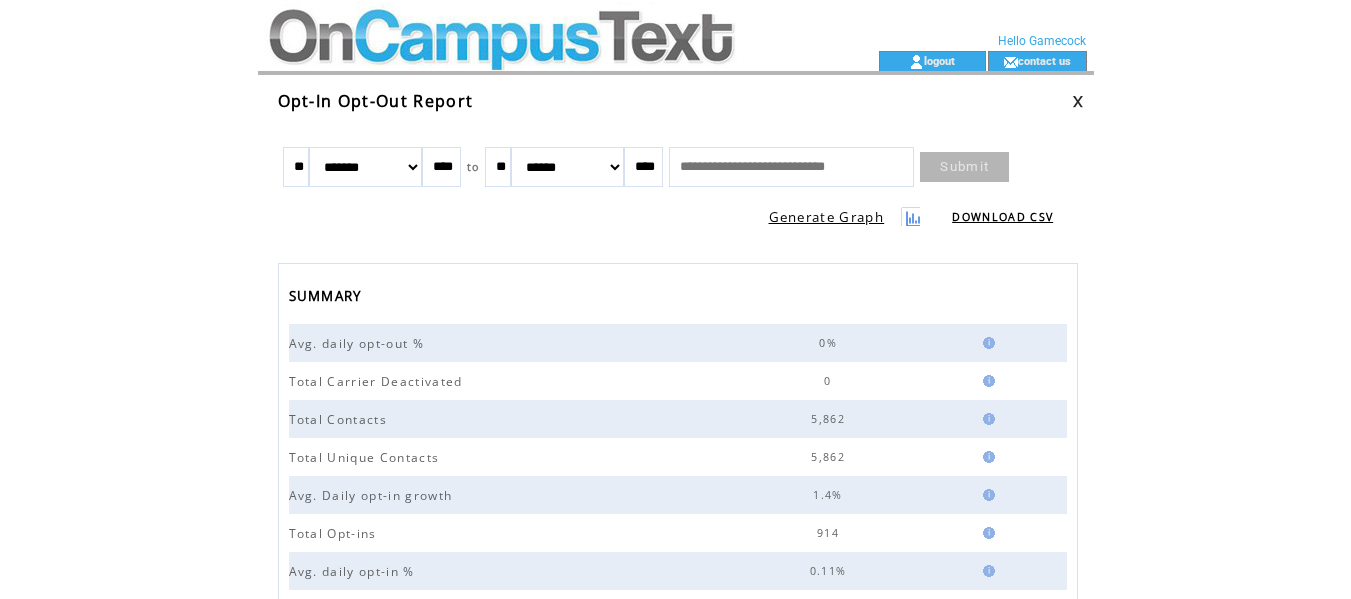 click on "******* 		 ******** 		 ***** 		 ***** 		 *** 		 **** 		 **** 		 ****** 		 ********* 		 ******* 		 ******** 		 ********" at bounding box center [365, 167] 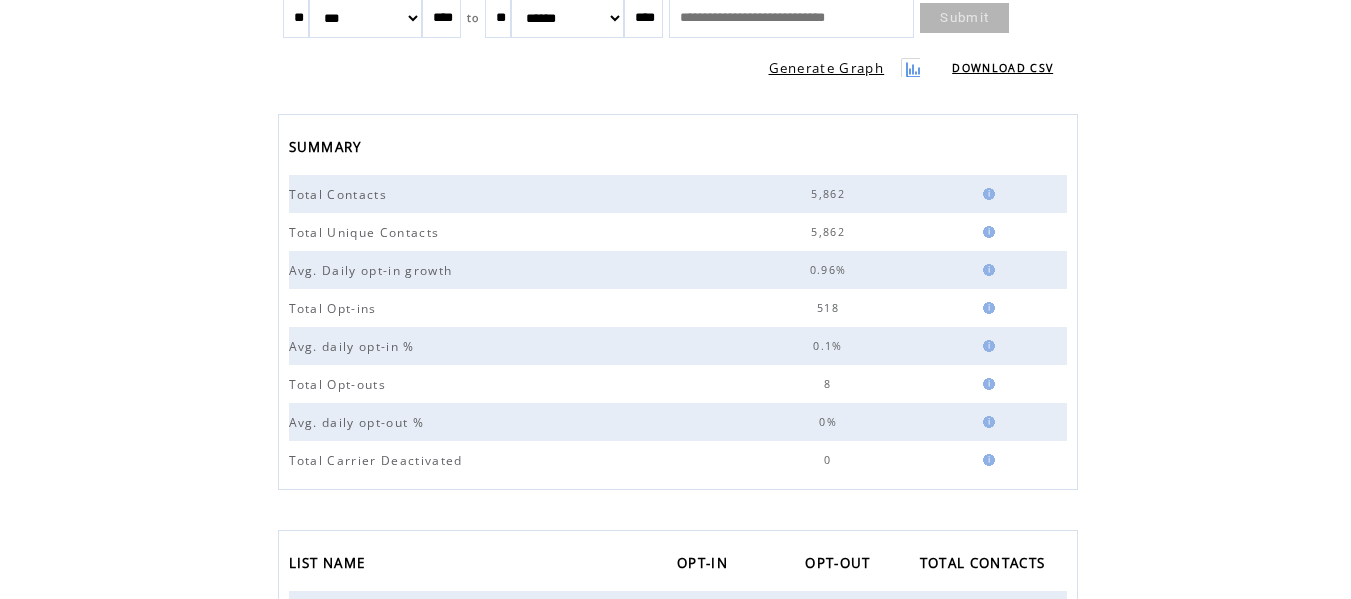 scroll, scrollTop: 0, scrollLeft: 0, axis: both 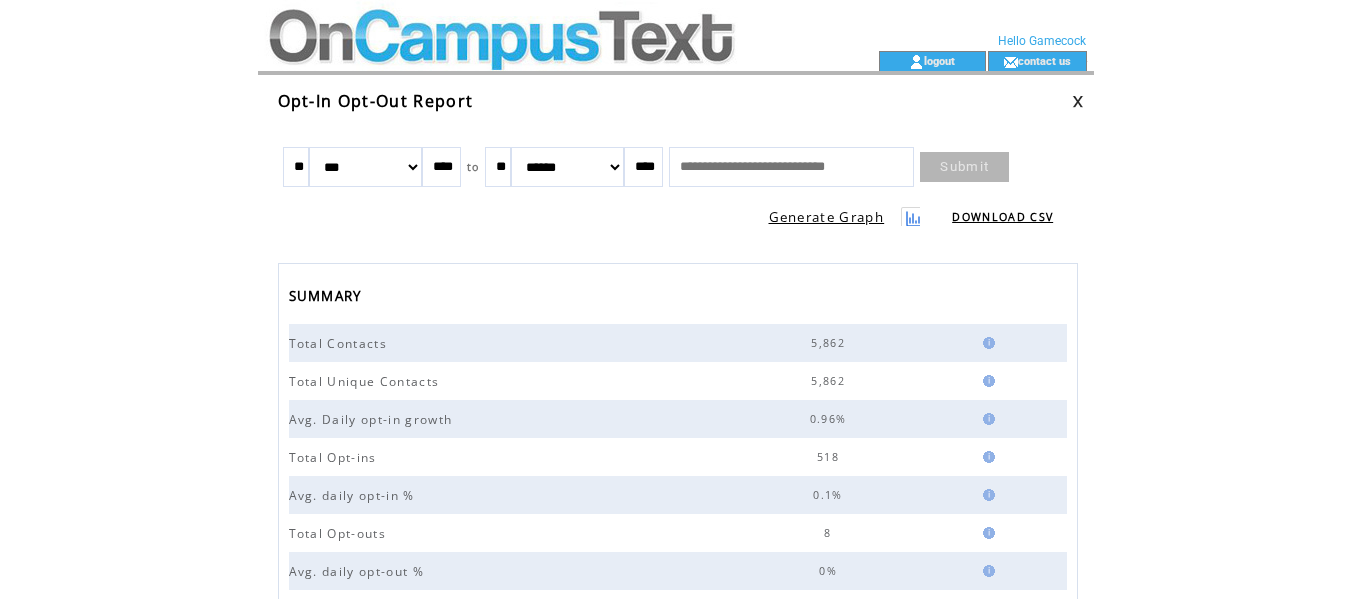 click at bounding box center [532, 25] 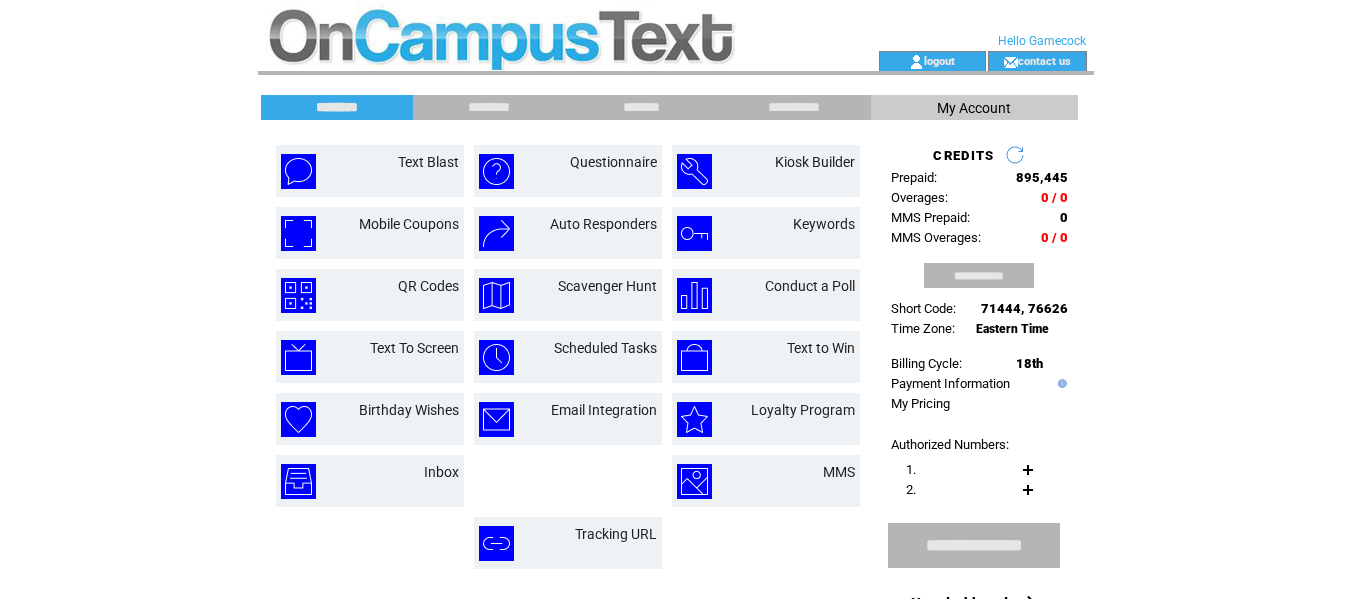 scroll, scrollTop: 0, scrollLeft: 0, axis: both 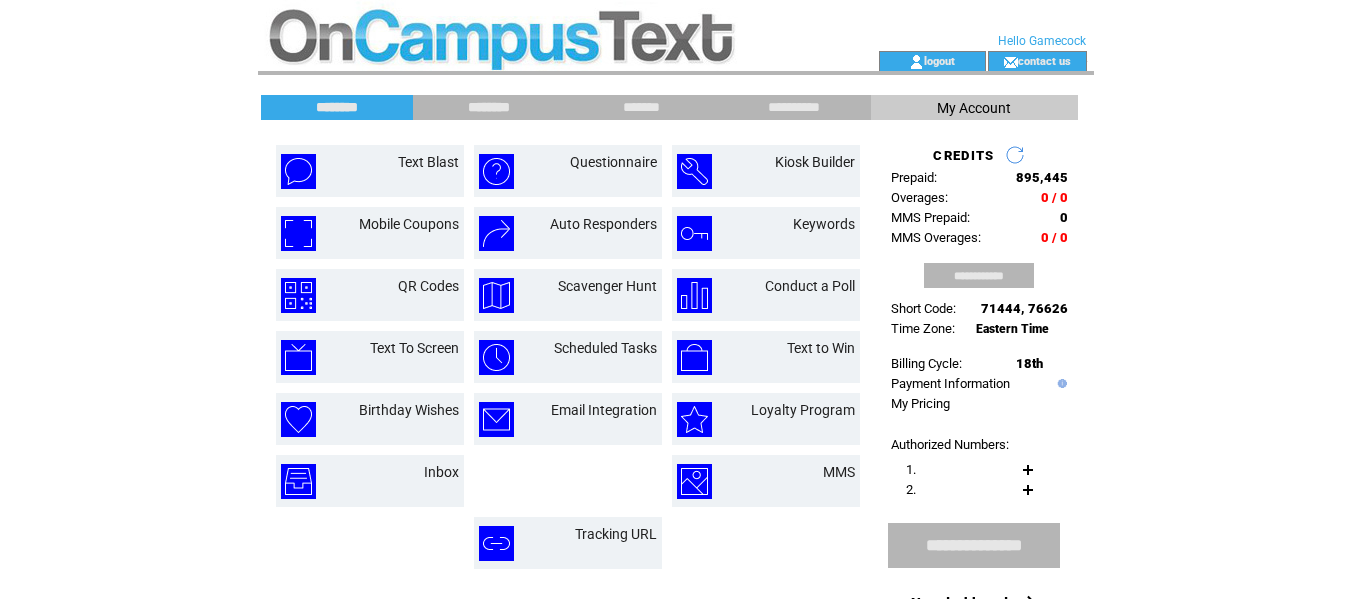 click on "********" at bounding box center (489, 107) 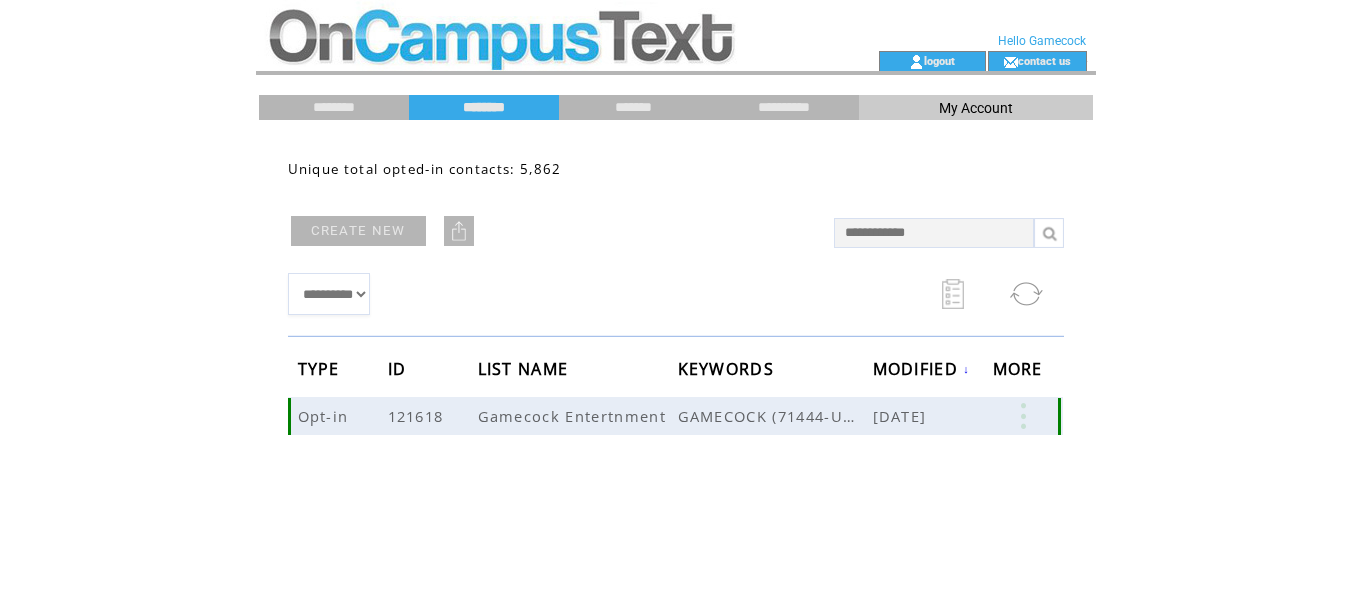click at bounding box center [1023, 416] 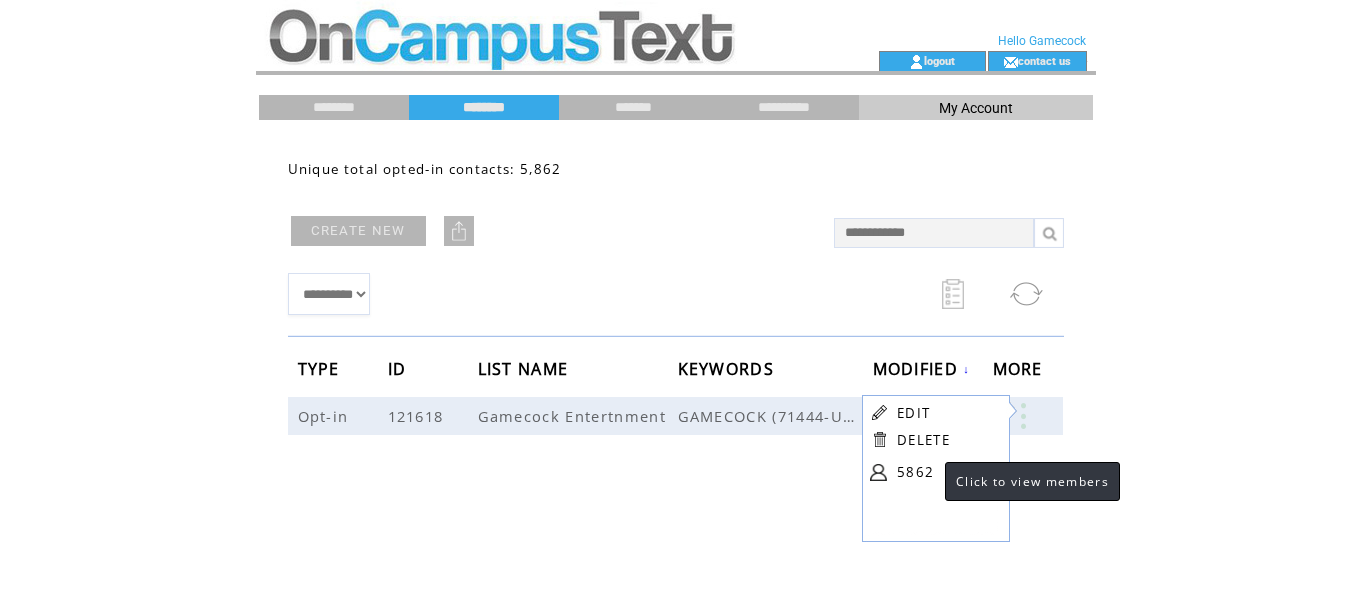 click on "5862" at bounding box center (947, 472) 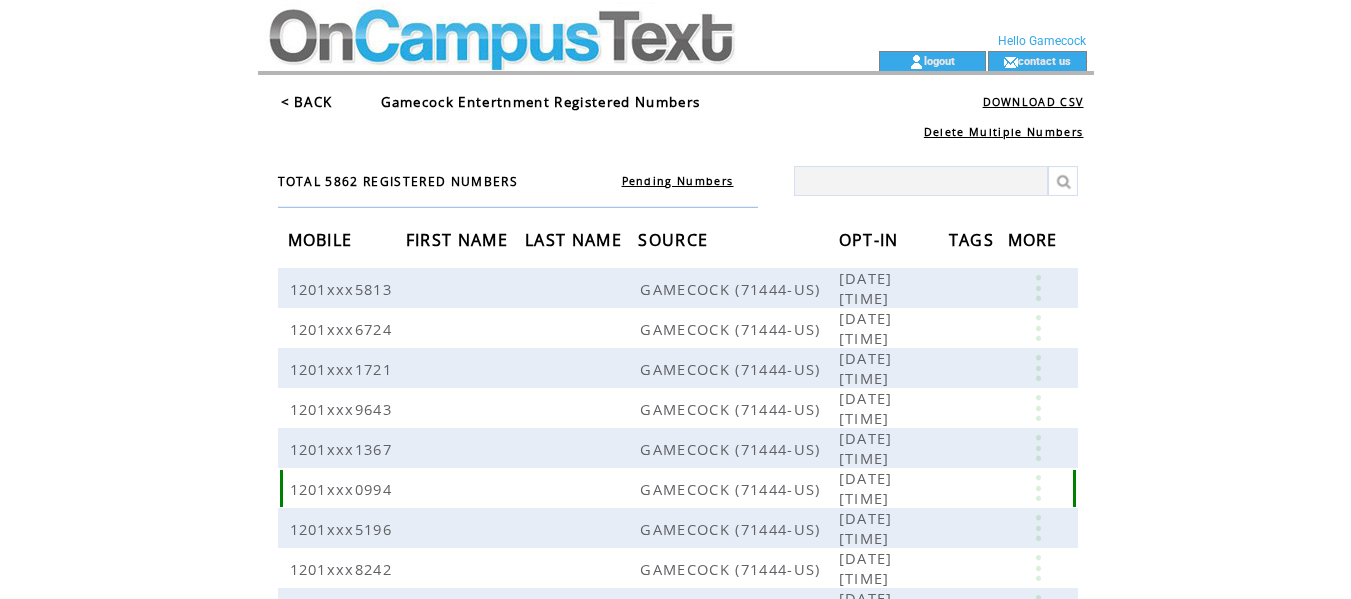 scroll, scrollTop: 0, scrollLeft: 0, axis: both 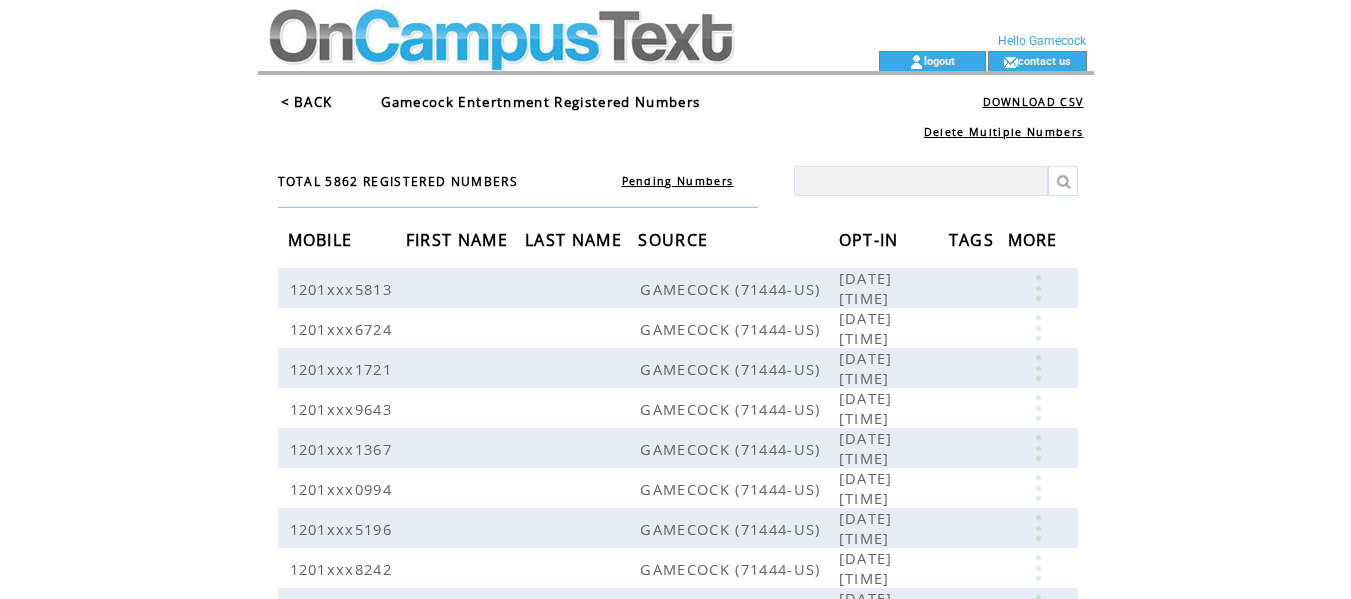 click on "OPT-IN" at bounding box center [871, 242] 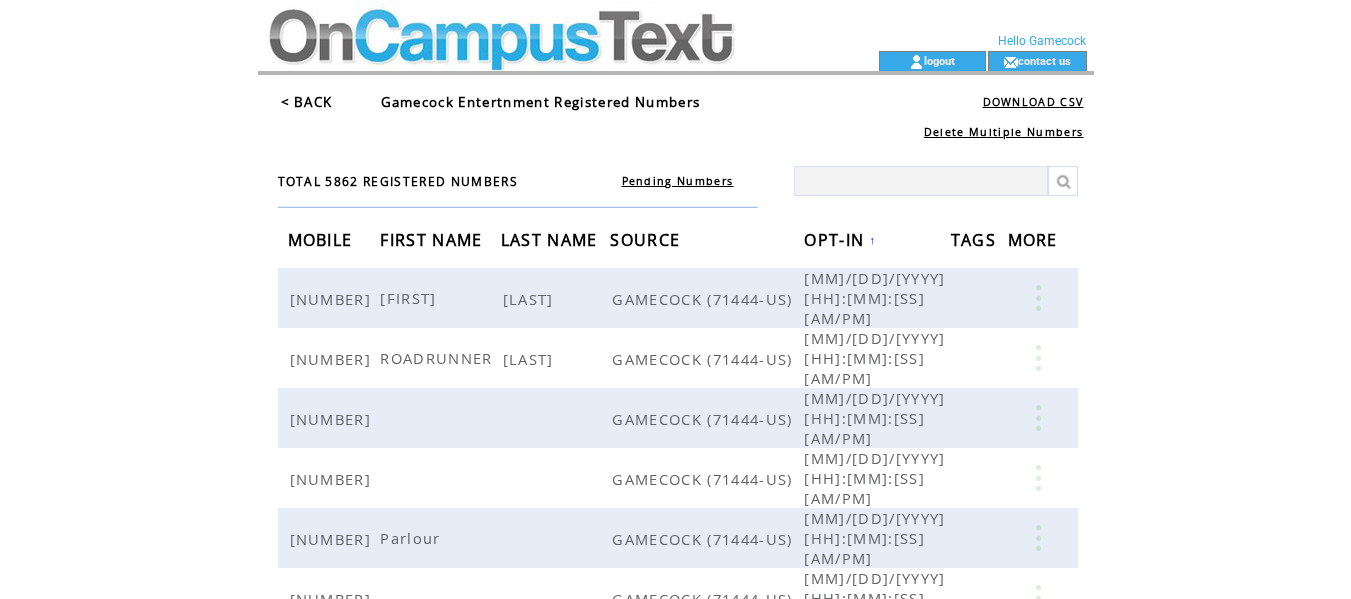 scroll, scrollTop: 0, scrollLeft: 0, axis: both 